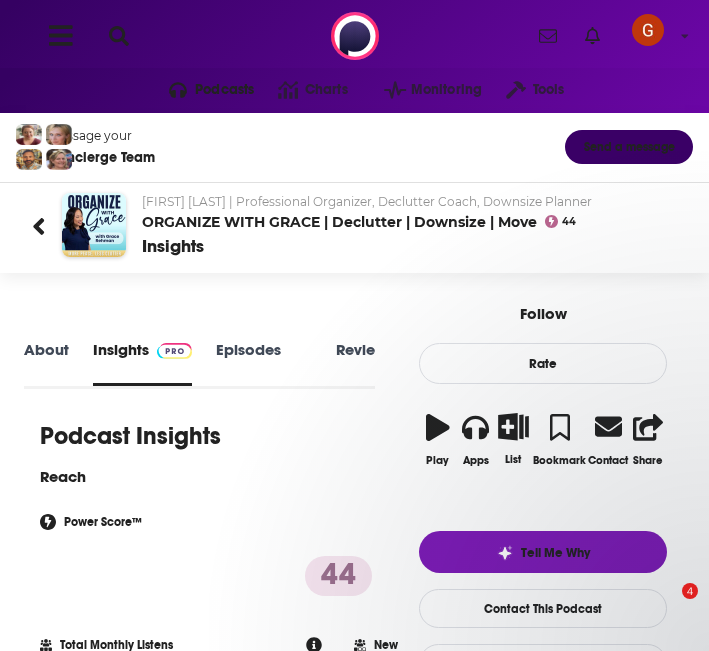 scroll, scrollTop: 0, scrollLeft: 0, axis: both 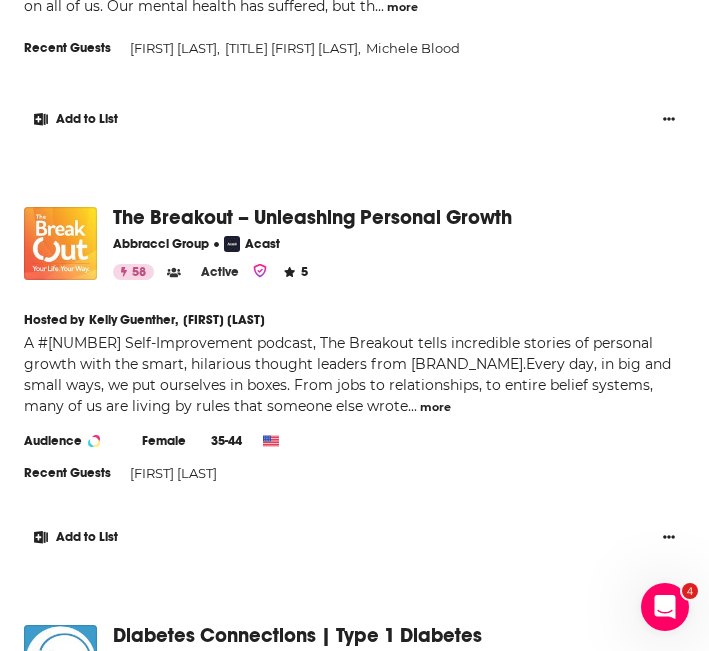 click on "The Breakout – Unleashing Personal Growth" at bounding box center [312, 217] 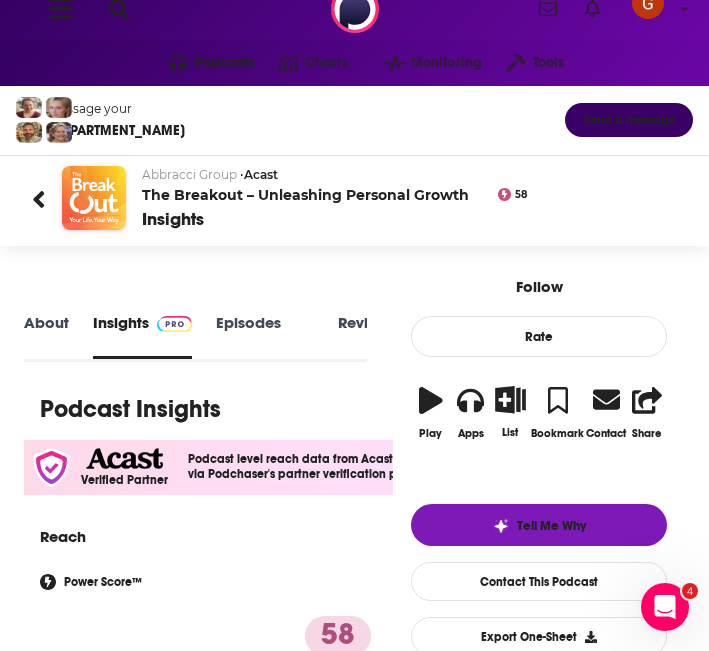scroll, scrollTop: 0, scrollLeft: 0, axis: both 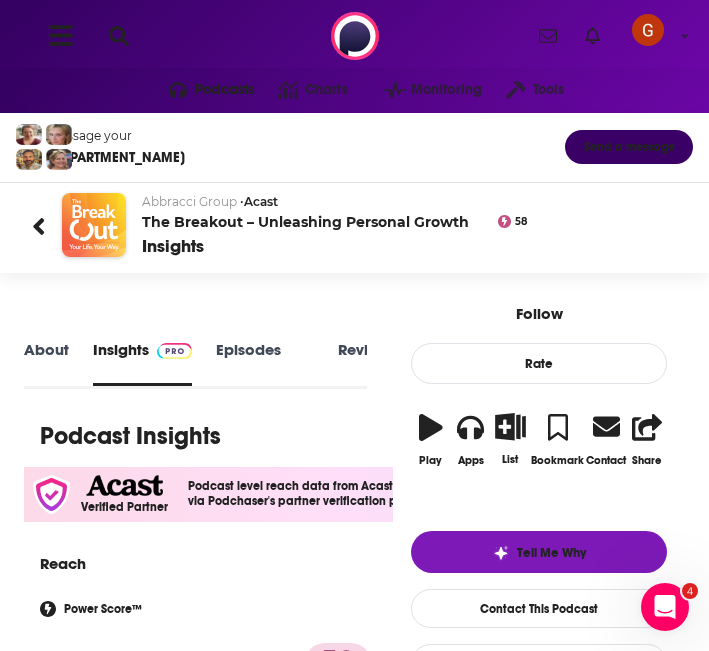 click on "Age 38 yo Income $ $ $ $ $ Parental Status Mixed Countries 1 United States 2 United Kingdom 3 Canada 4 India 5 Australia Top Cities Jakarta , Melbourne , New York, NY , Sydney , Brisbane , São Paulo, Brazil Interests Private school , Healthy Lifestyle , Friends, Family & Relationships , Fitness & Yoga , Restaurants, Food & Grocery , Camera & Photography Jobs Managers , Directors , Principals/Owners , CEOs/Managing Directors , Consultants , Teachers Ethnicities White / Caucasian , Asian , Hispanic , African American Show More Content 792" at bounding box center [192, 3768] 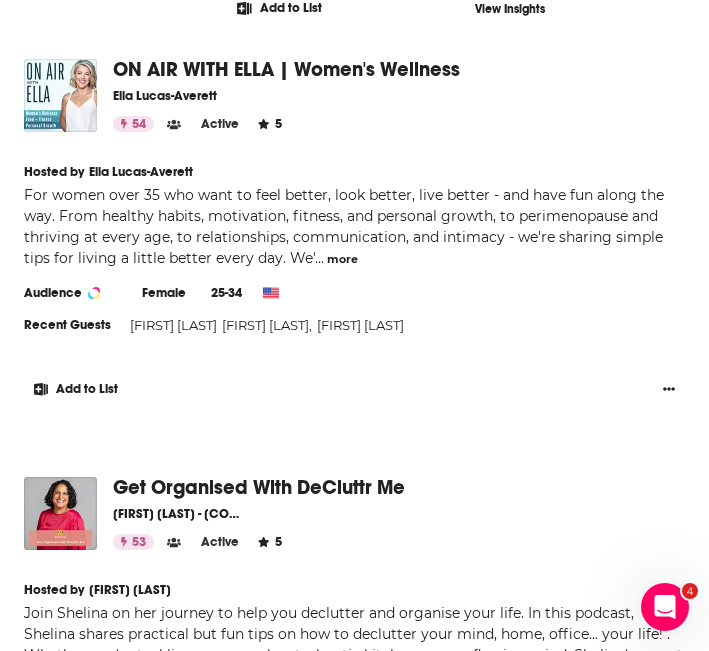scroll, scrollTop: 4123, scrollLeft: 0, axis: vertical 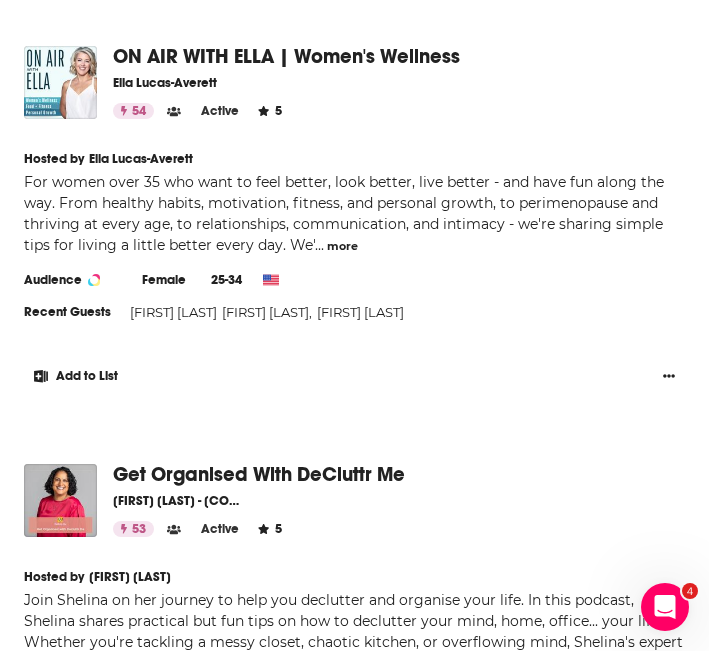 click on "ON AIR WITH ELLA | Women's Wellness" at bounding box center (286, 56) 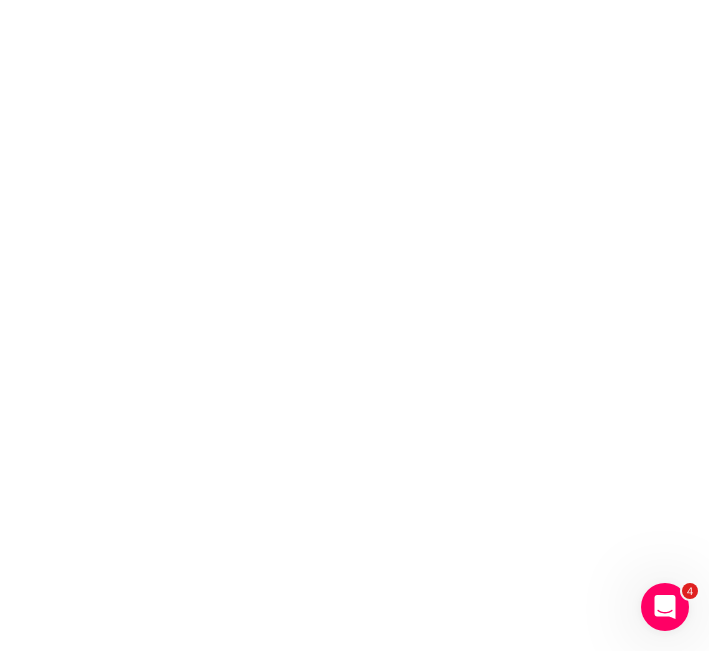 scroll, scrollTop: 0, scrollLeft: 0, axis: both 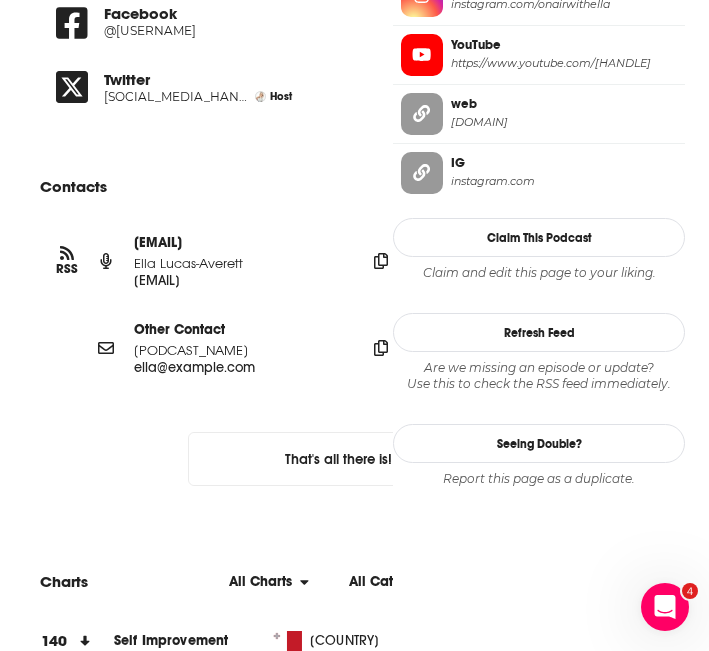 click on "Ella Lucas-Averett" at bounding box center [242, 263] 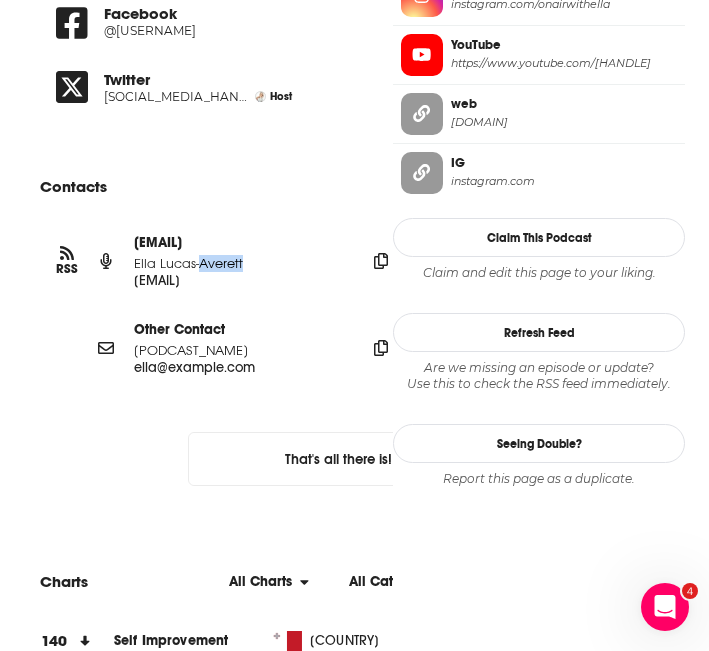 click on "Ella Lucas-Averett" at bounding box center (242, 263) 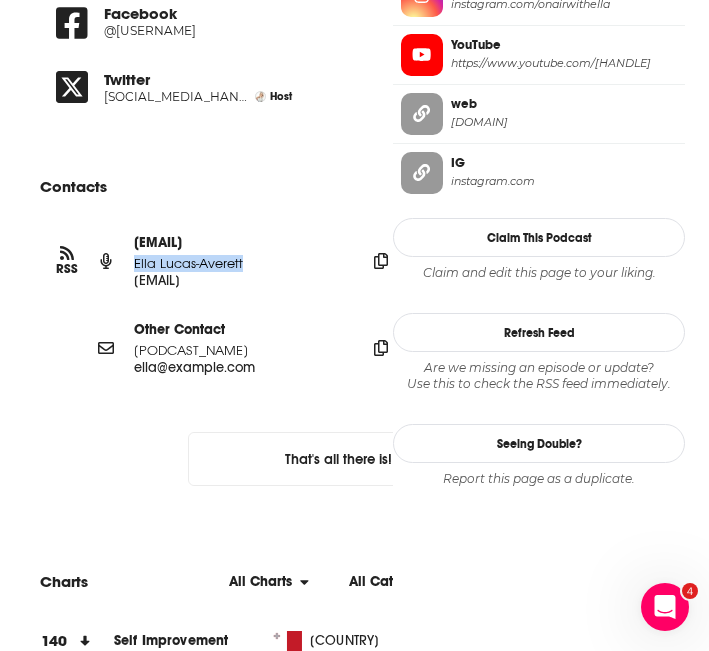 click on "Ella Lucas-Averett" at bounding box center [242, 263] 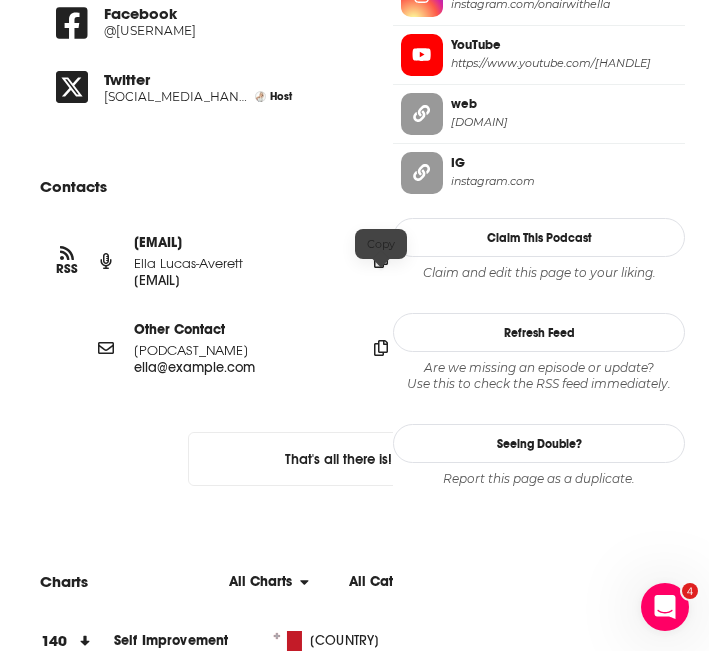 click at bounding box center (381, 260) 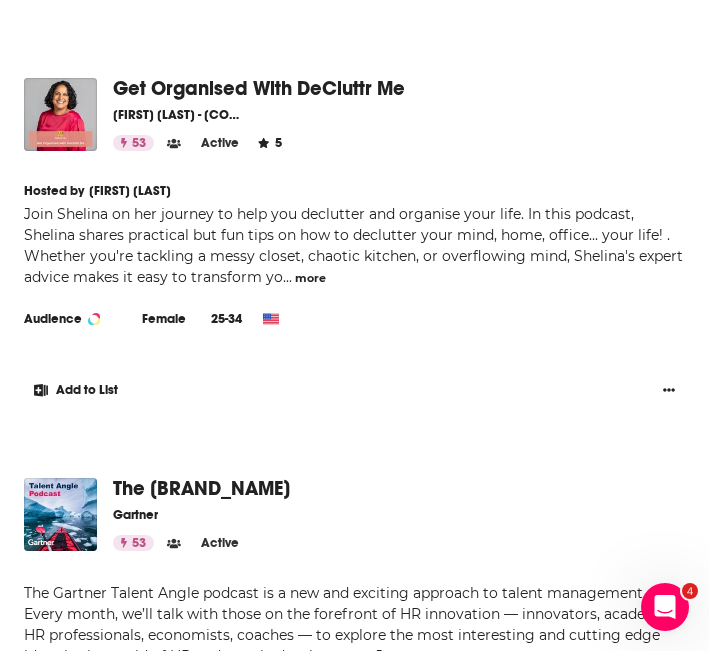 scroll, scrollTop: 4498, scrollLeft: 0, axis: vertical 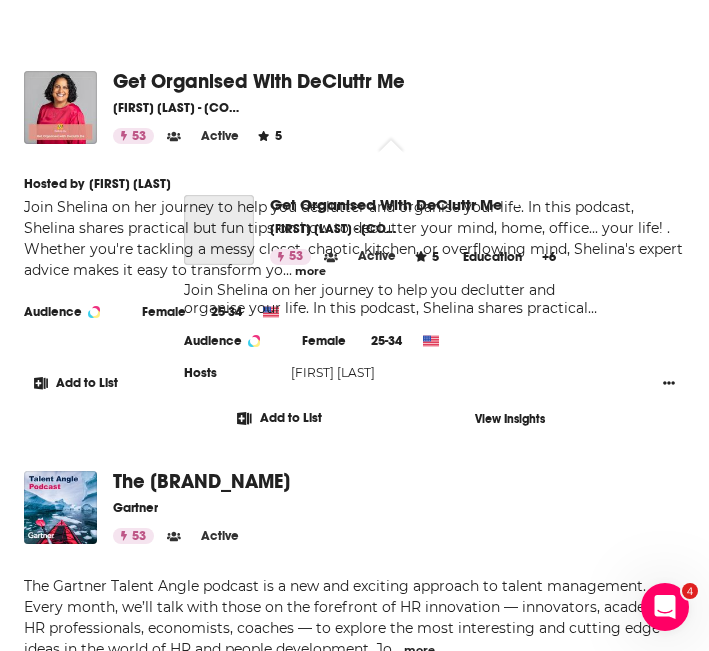 click on "Get Organised With DeCluttr Me" at bounding box center (259, 81) 